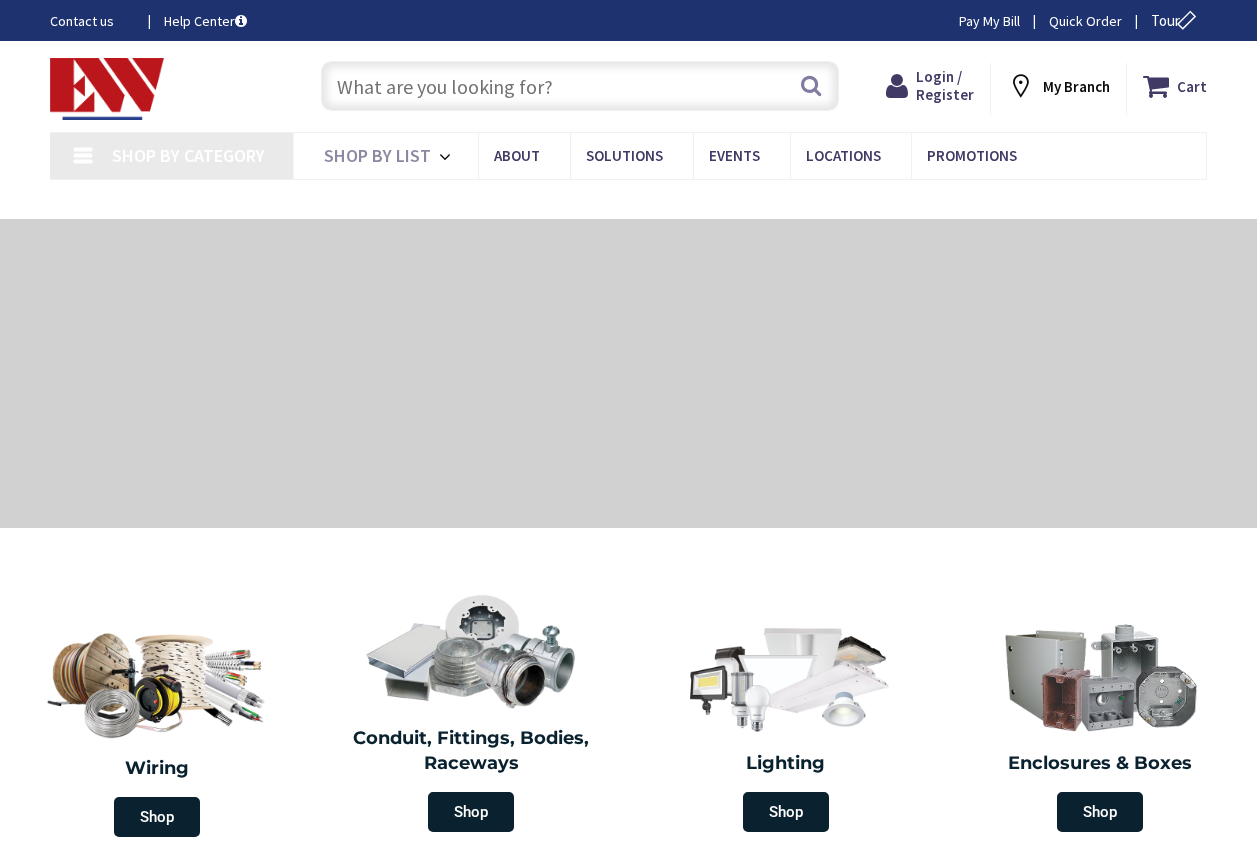 scroll, scrollTop: 0, scrollLeft: 0, axis: both 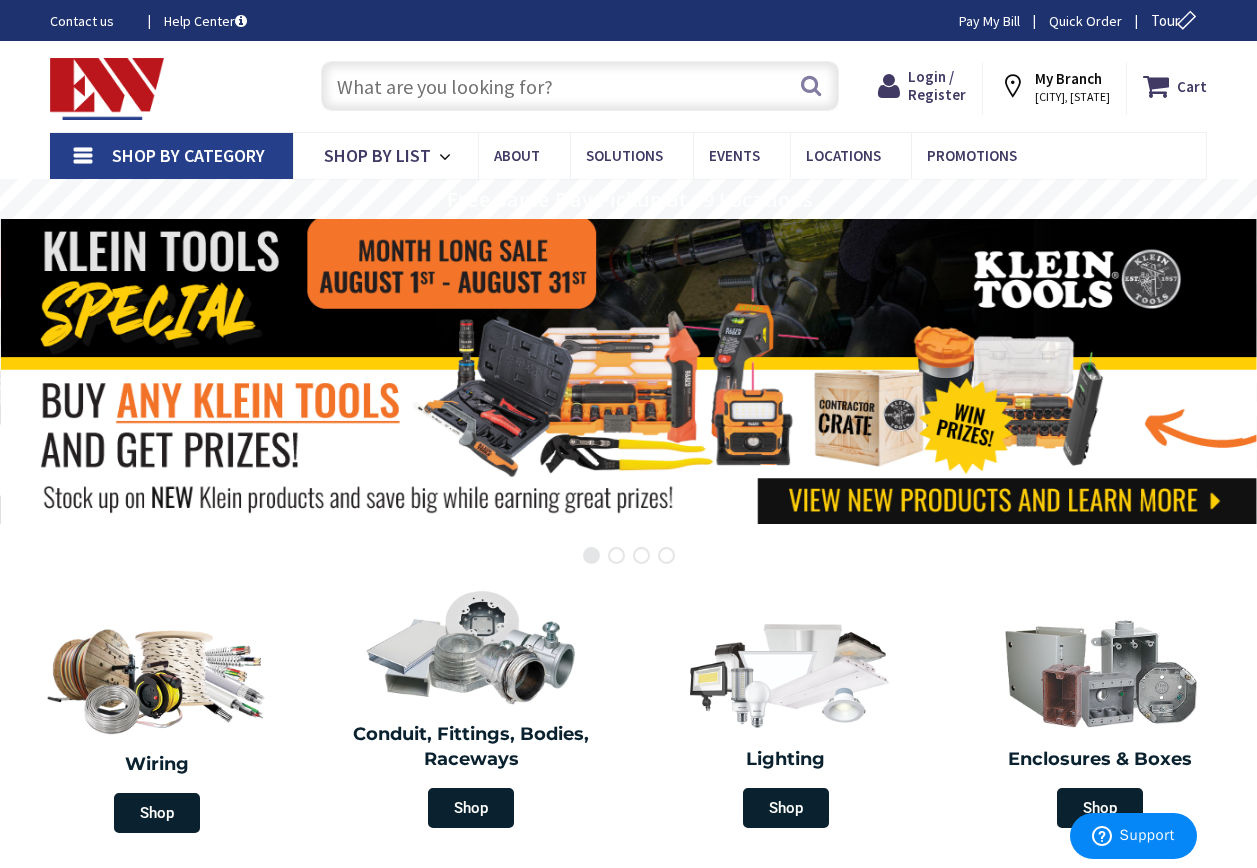 click at bounding box center (580, 86) 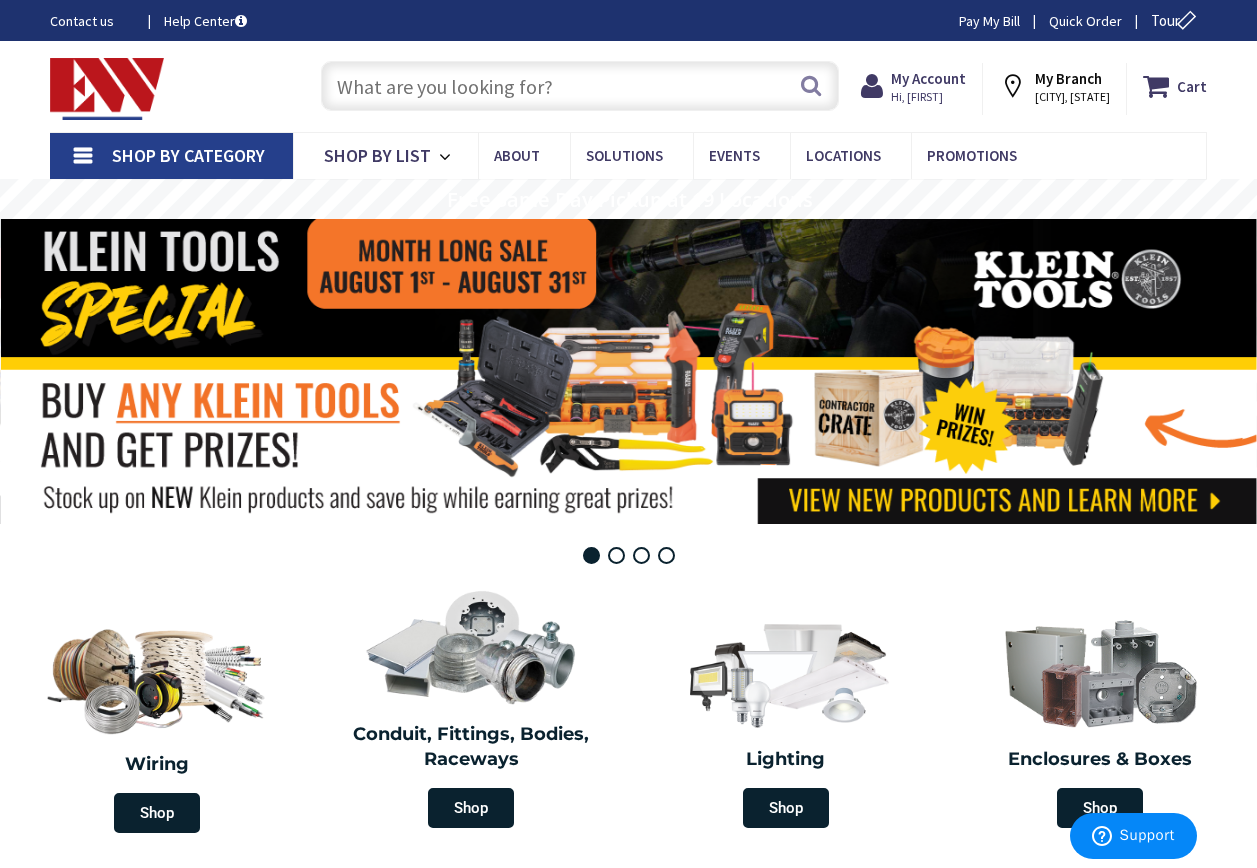 scroll, scrollTop: 0, scrollLeft: 0, axis: both 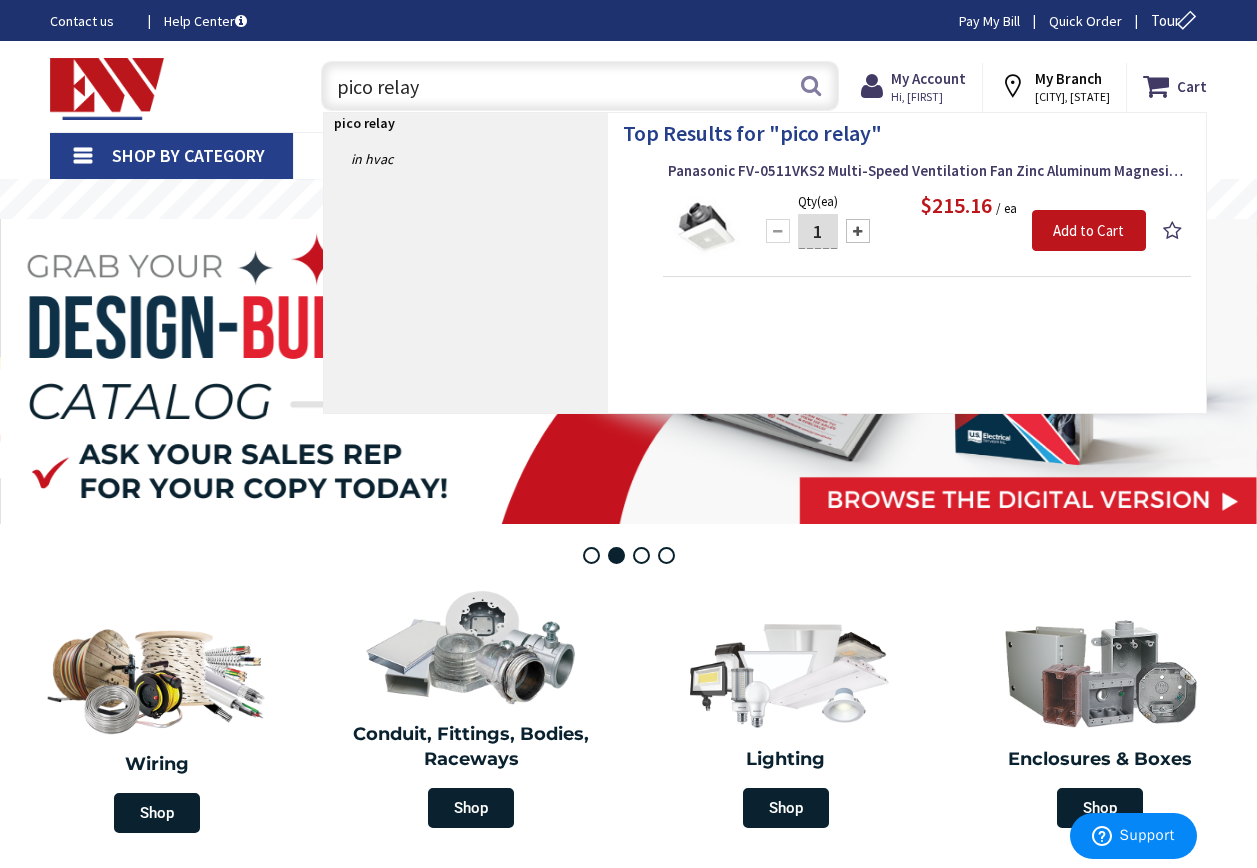click on "pico relay" at bounding box center (580, 86) 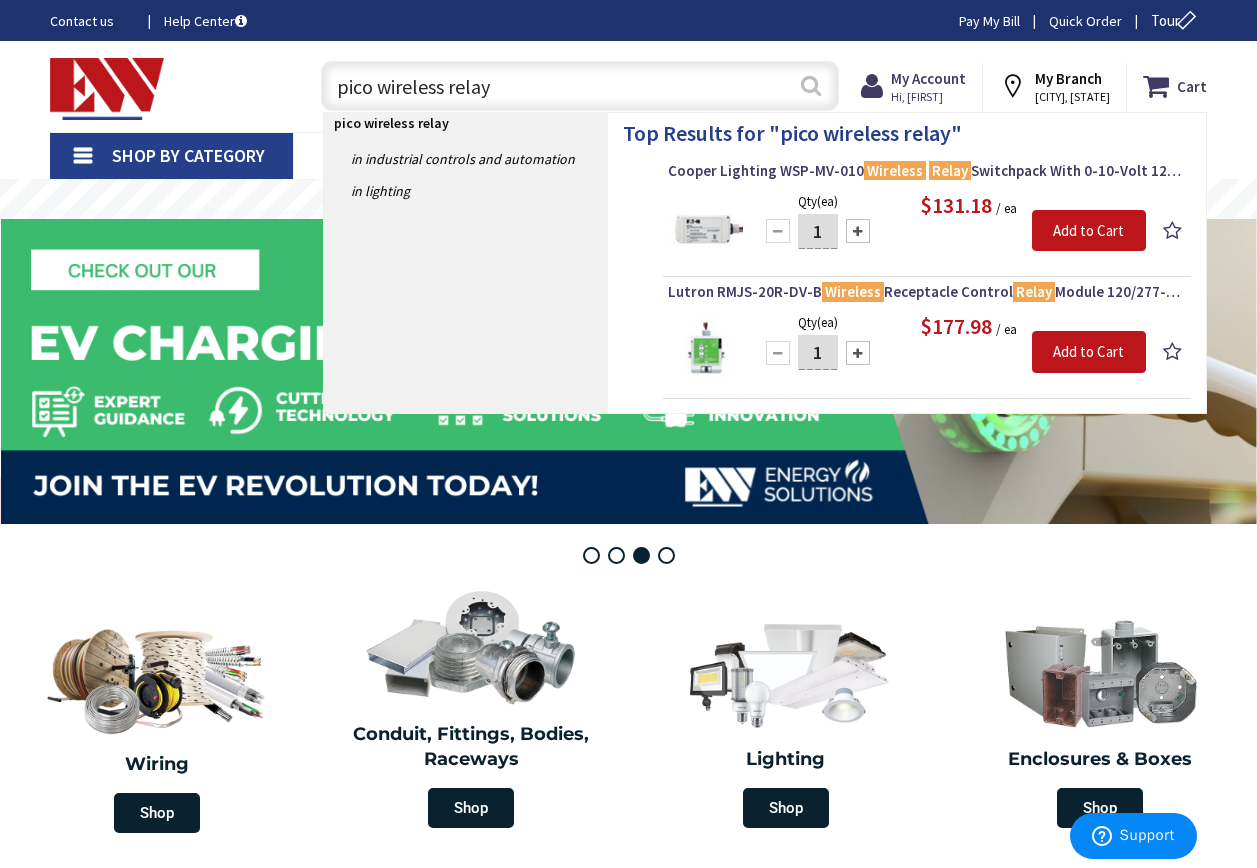 type on "pico wireless relay" 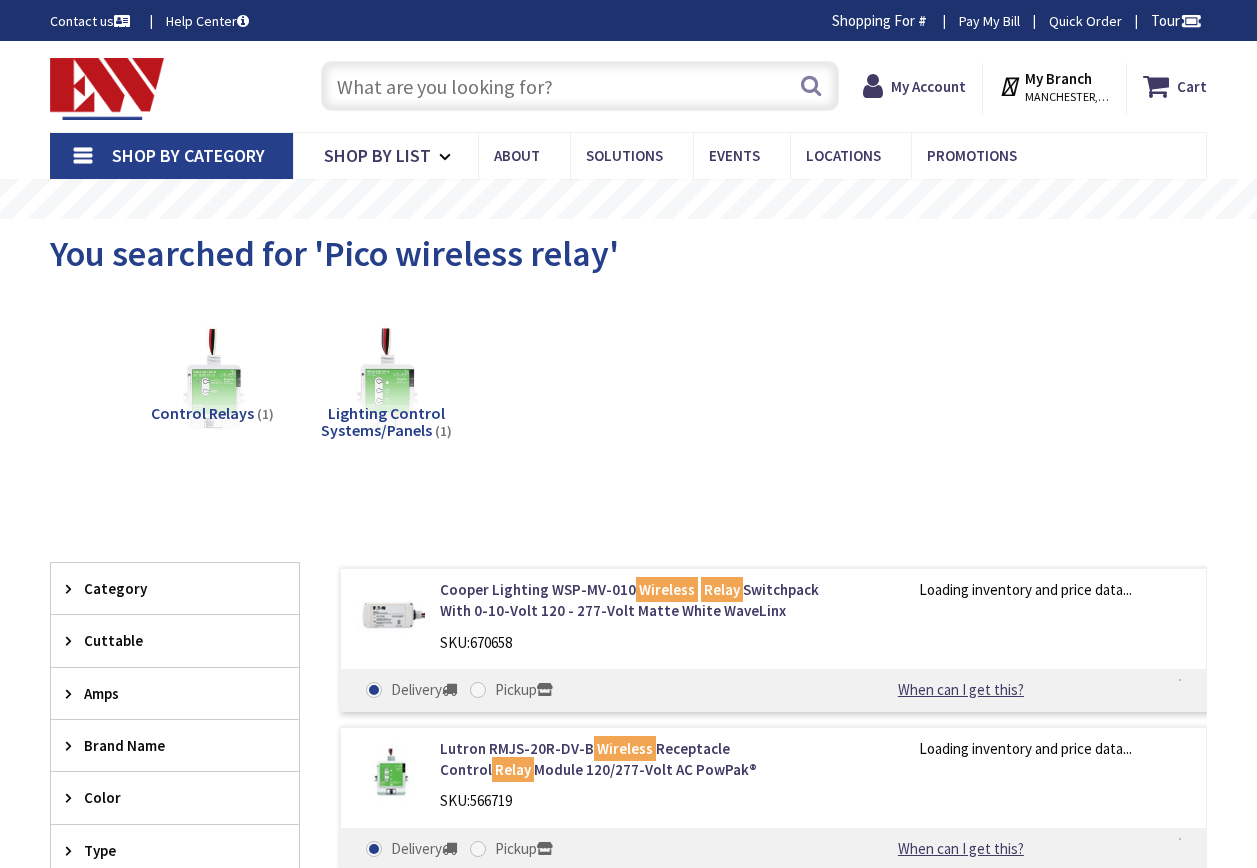 scroll, scrollTop: 0, scrollLeft: 0, axis: both 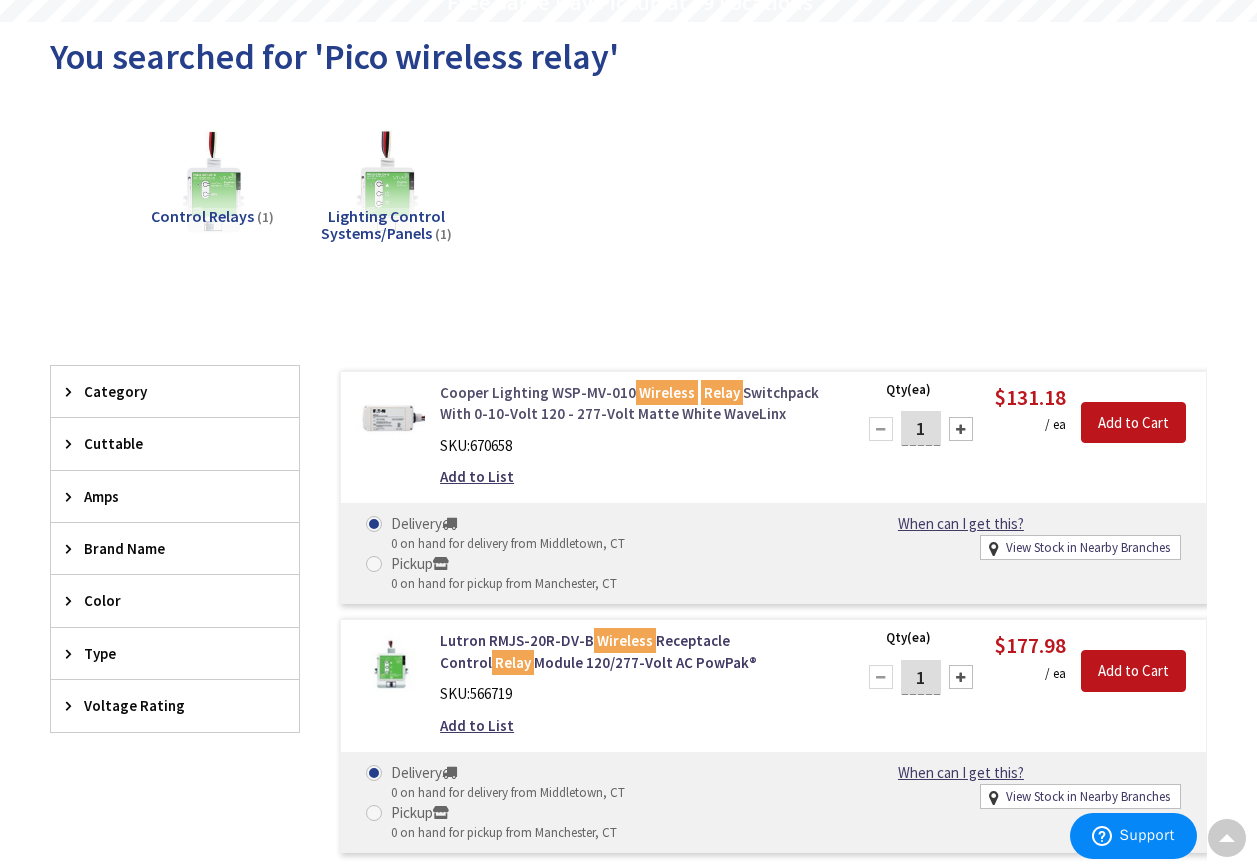 click on "Cooper Lighting WSP-MV-010  Wireless   Relay  Switchpack With 0-10-Volt 120 - 277-Volt Matte White WaveLinx" at bounding box center (635, 403) 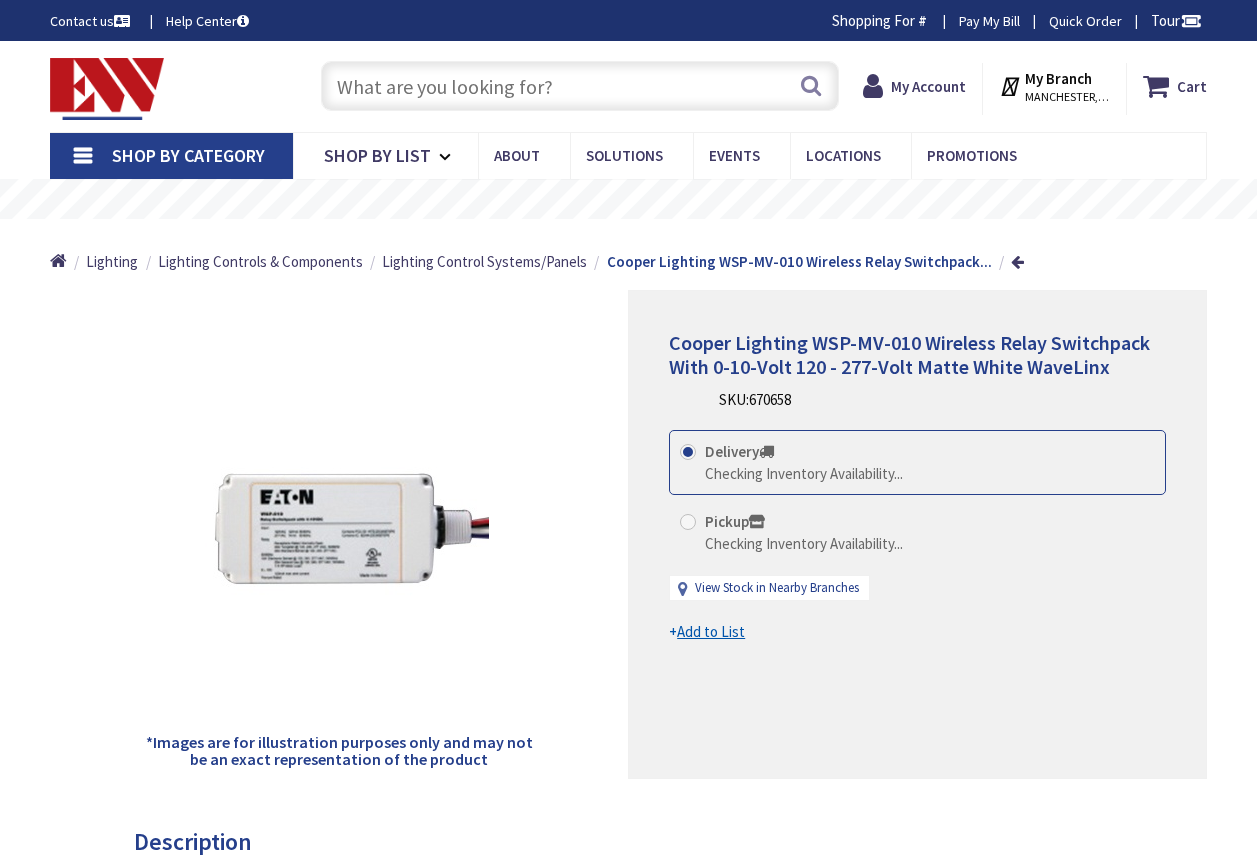 scroll, scrollTop: 0, scrollLeft: 0, axis: both 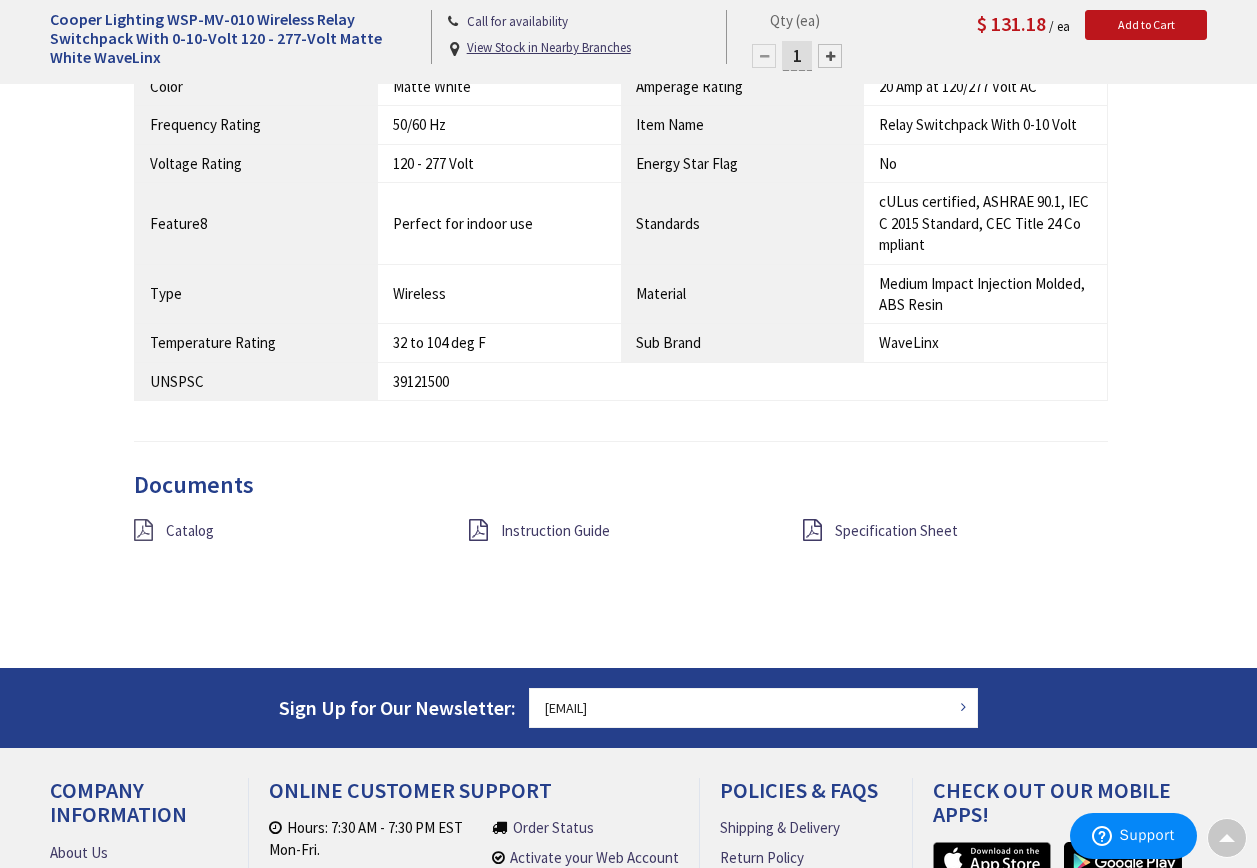 click at bounding box center [143, 530] 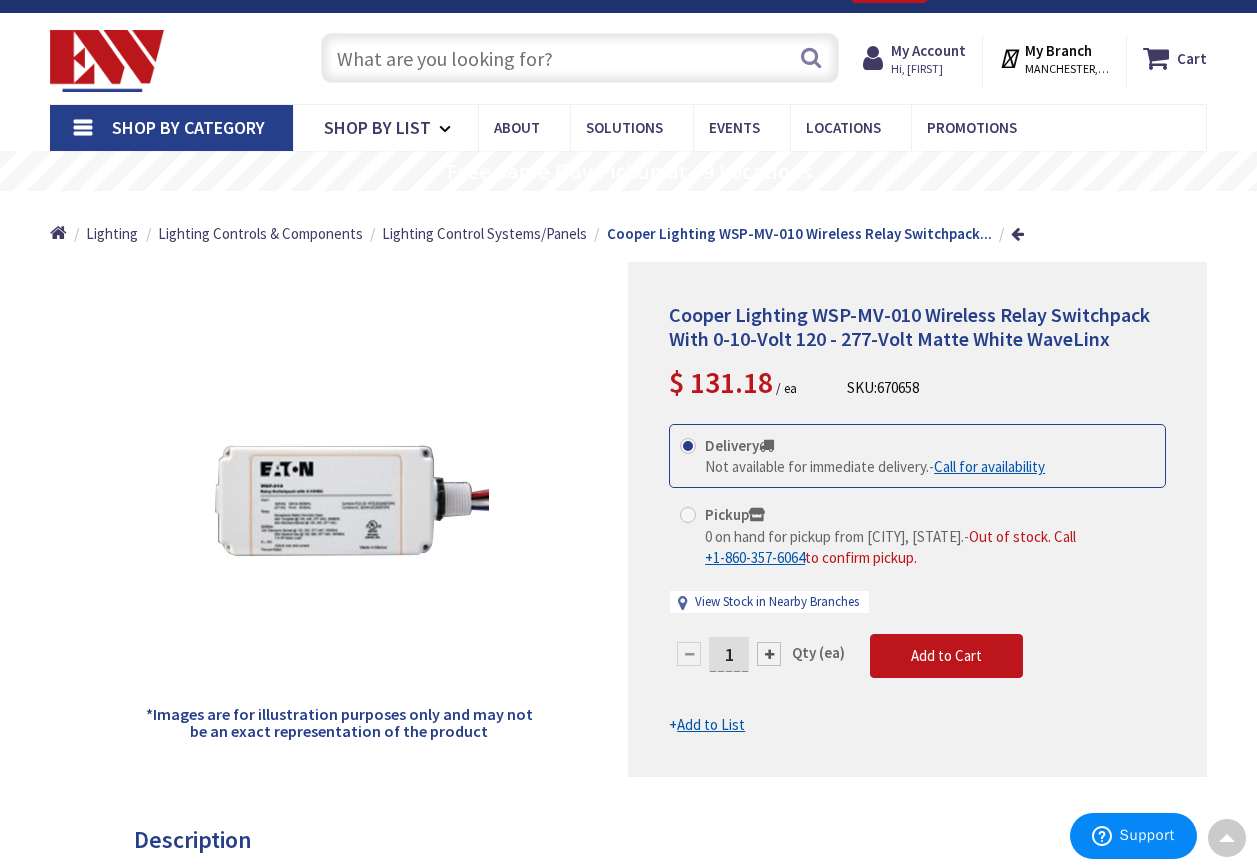 scroll, scrollTop: 3, scrollLeft: 0, axis: vertical 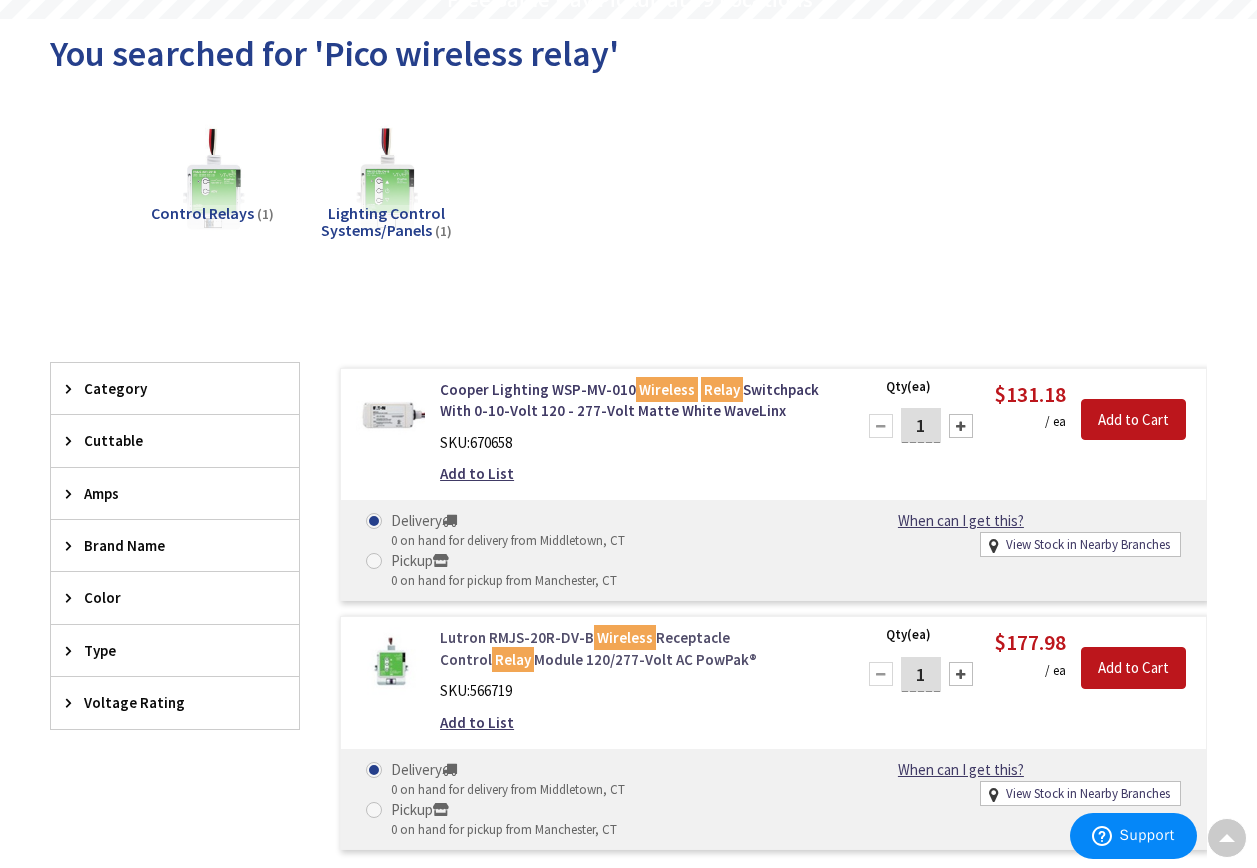 click on "Lutron RMJS-20R-DV-B  Wireless  Receptacle Control  Relay  Module 120/277-Volt AC PowPak®" at bounding box center [635, 648] 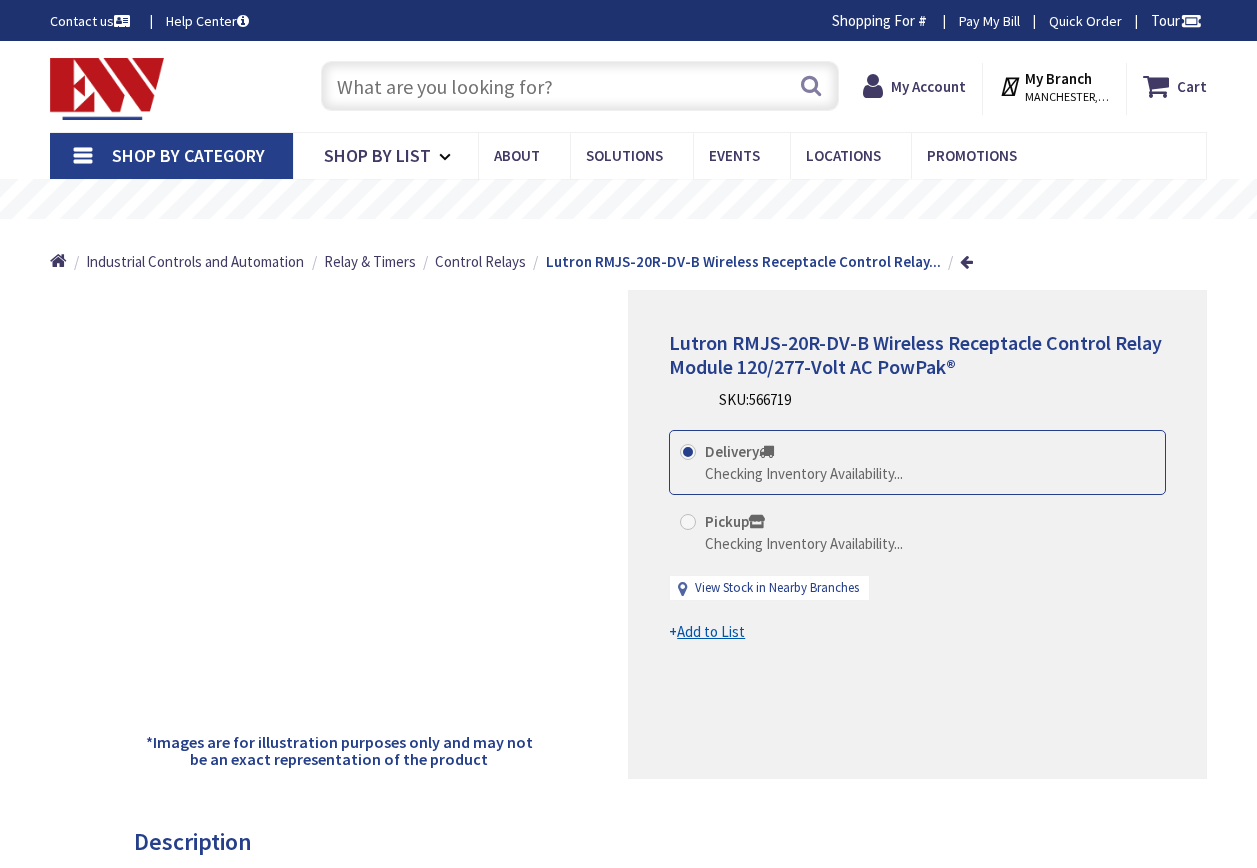 scroll, scrollTop: 0, scrollLeft: 0, axis: both 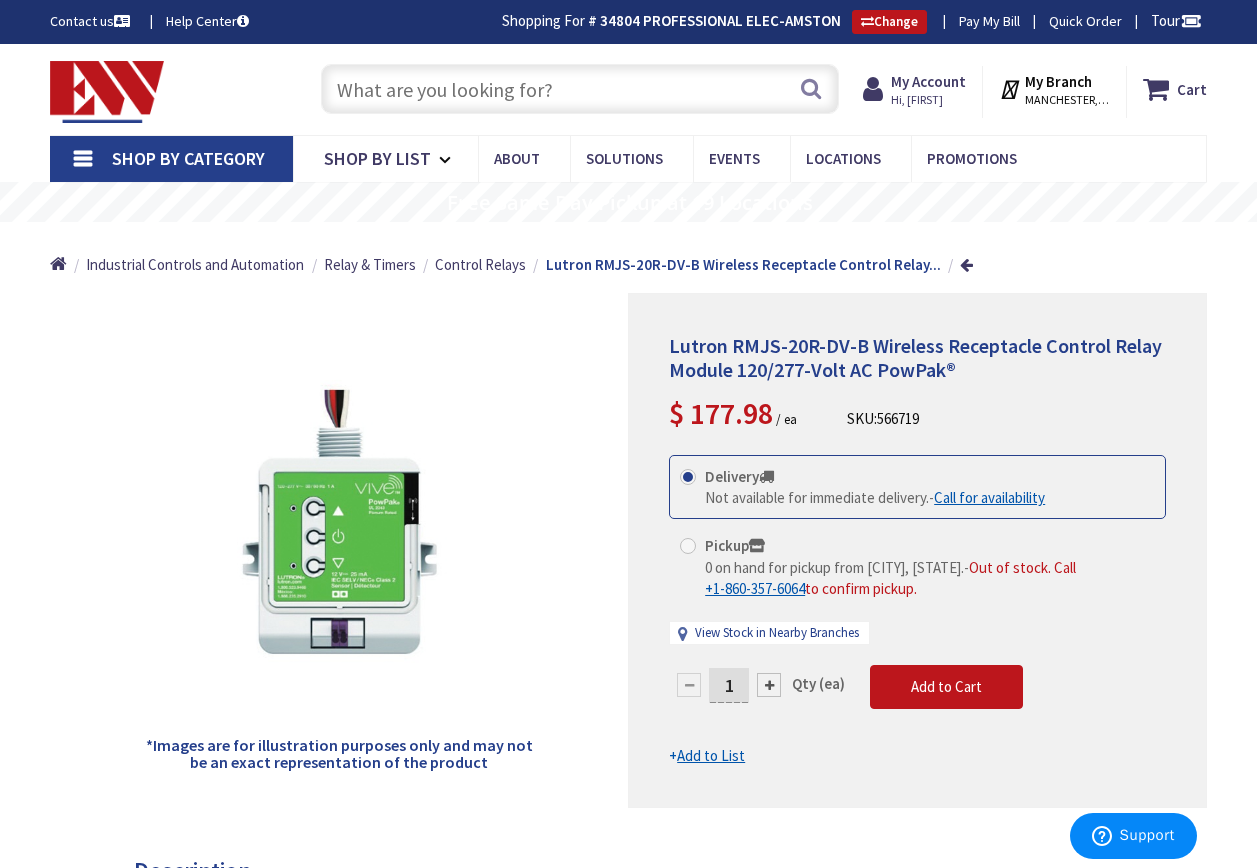 click at bounding box center (580, 89) 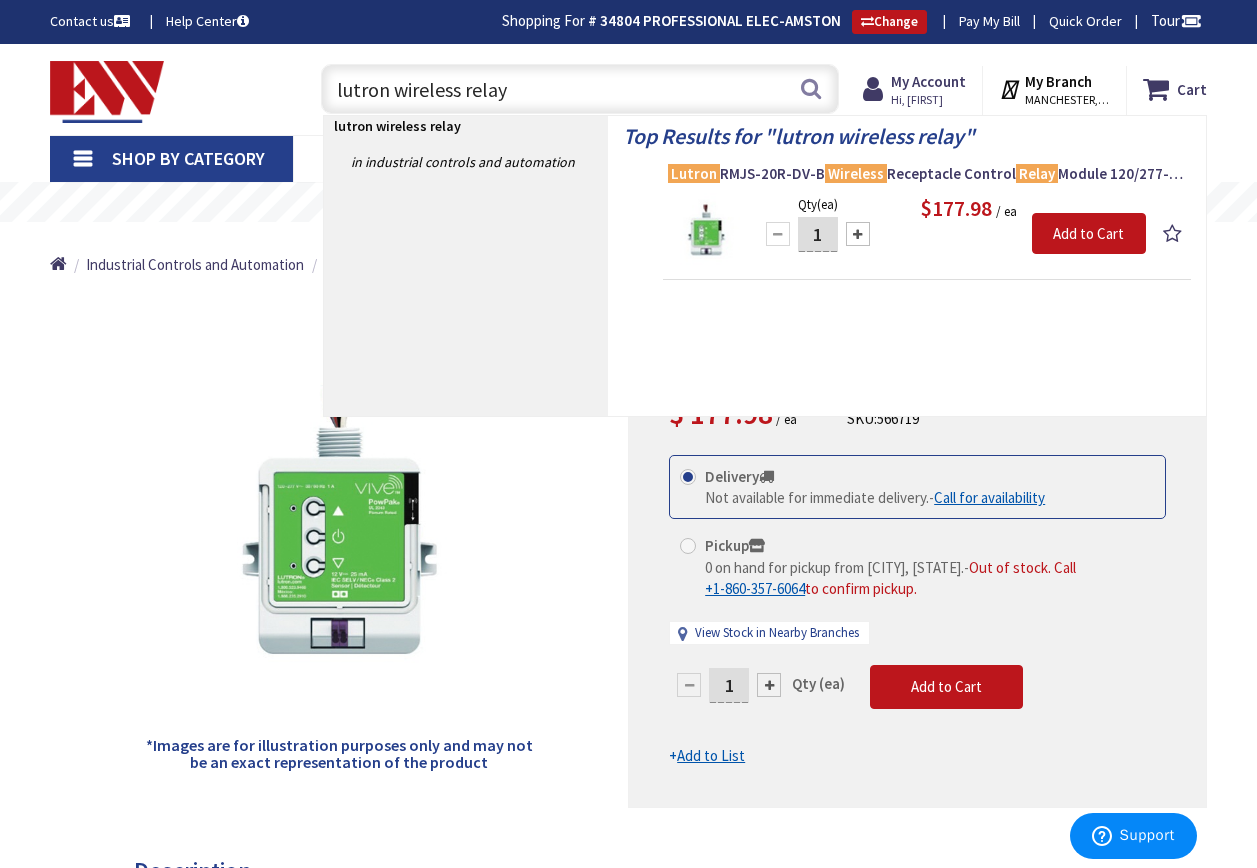 click on "lutron wireless relay" at bounding box center (580, 89) 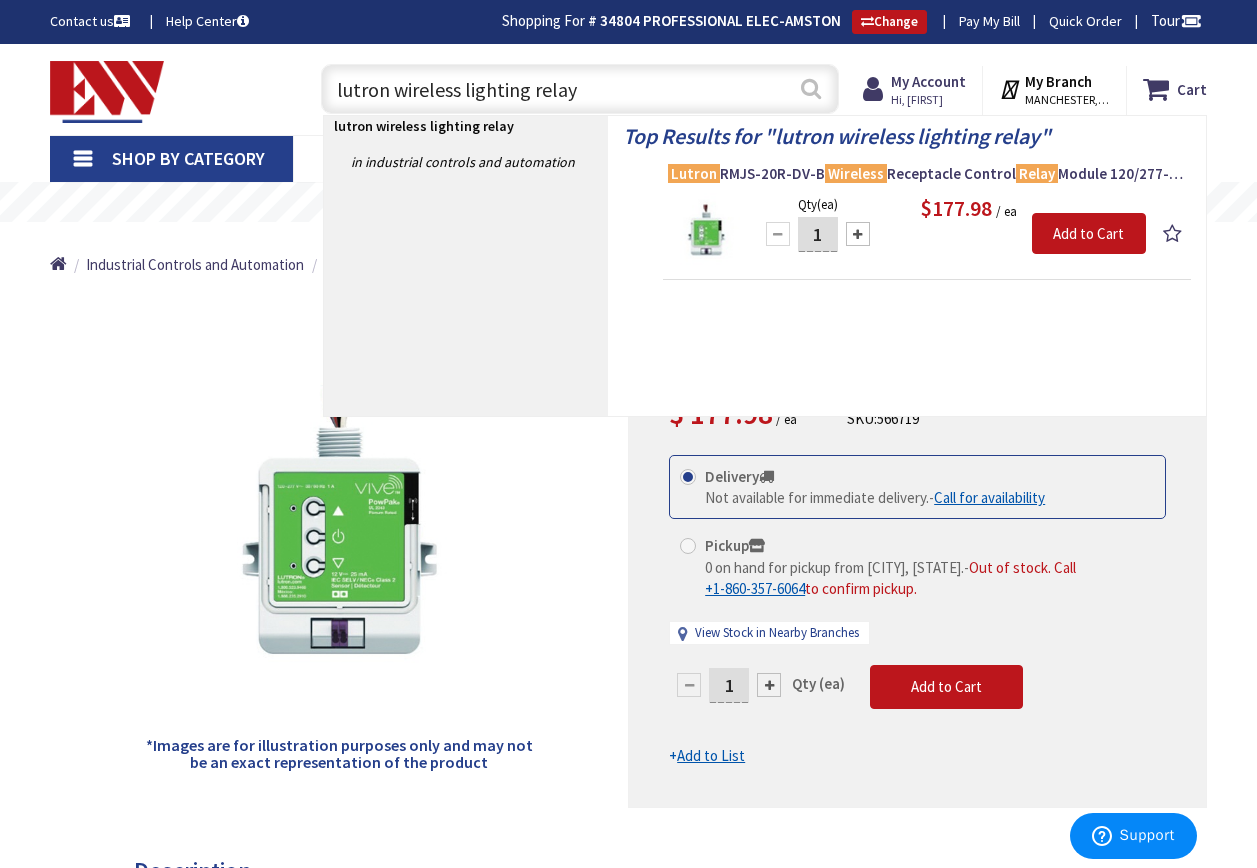 type on "lutron wireless lighting relay" 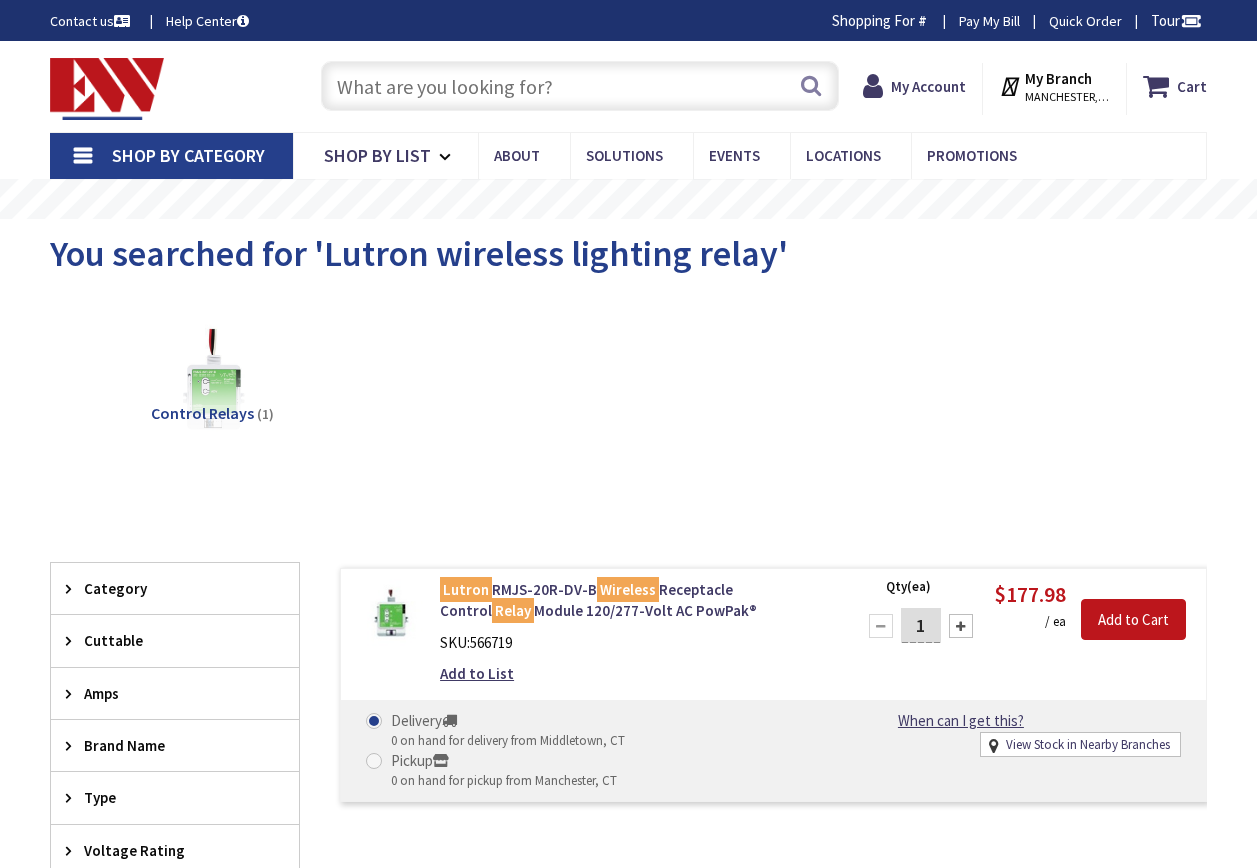 scroll, scrollTop: 0, scrollLeft: 0, axis: both 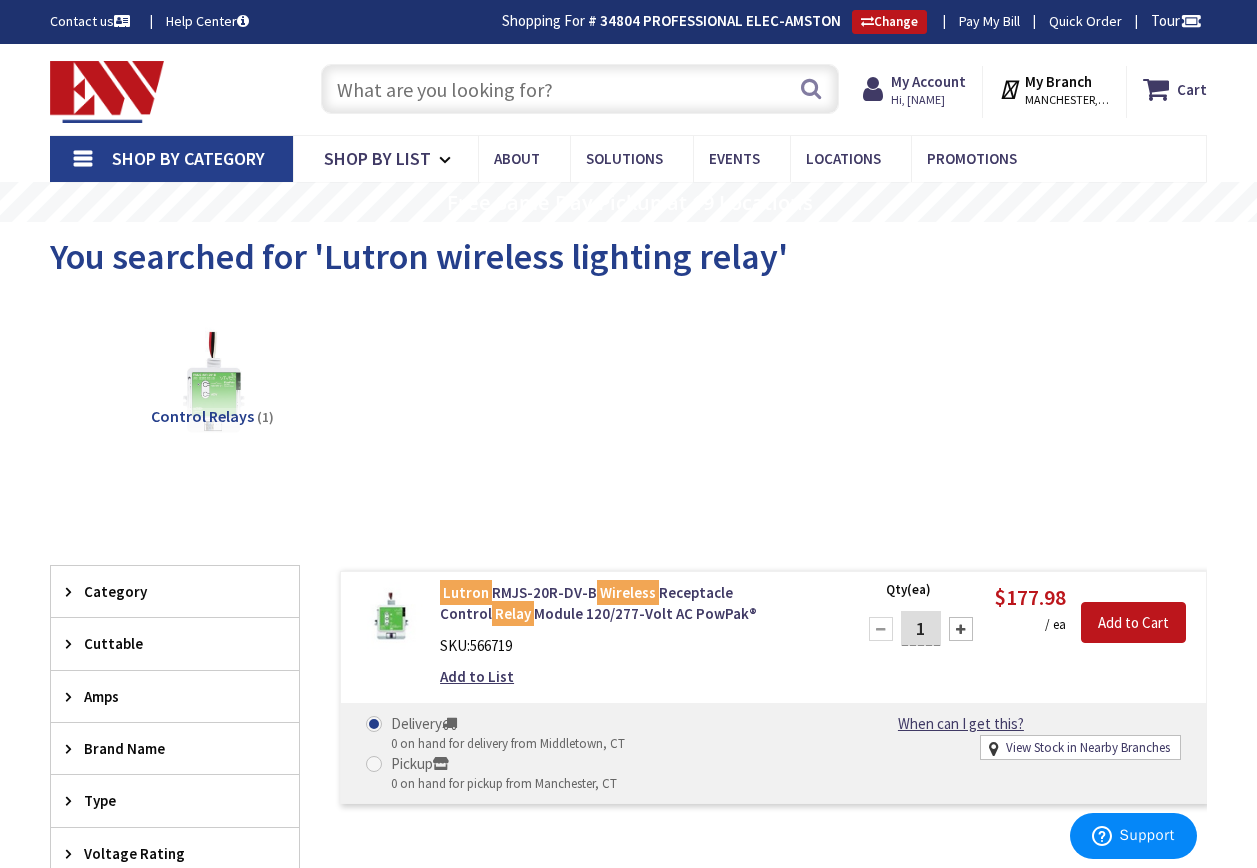 click at bounding box center (580, 89) 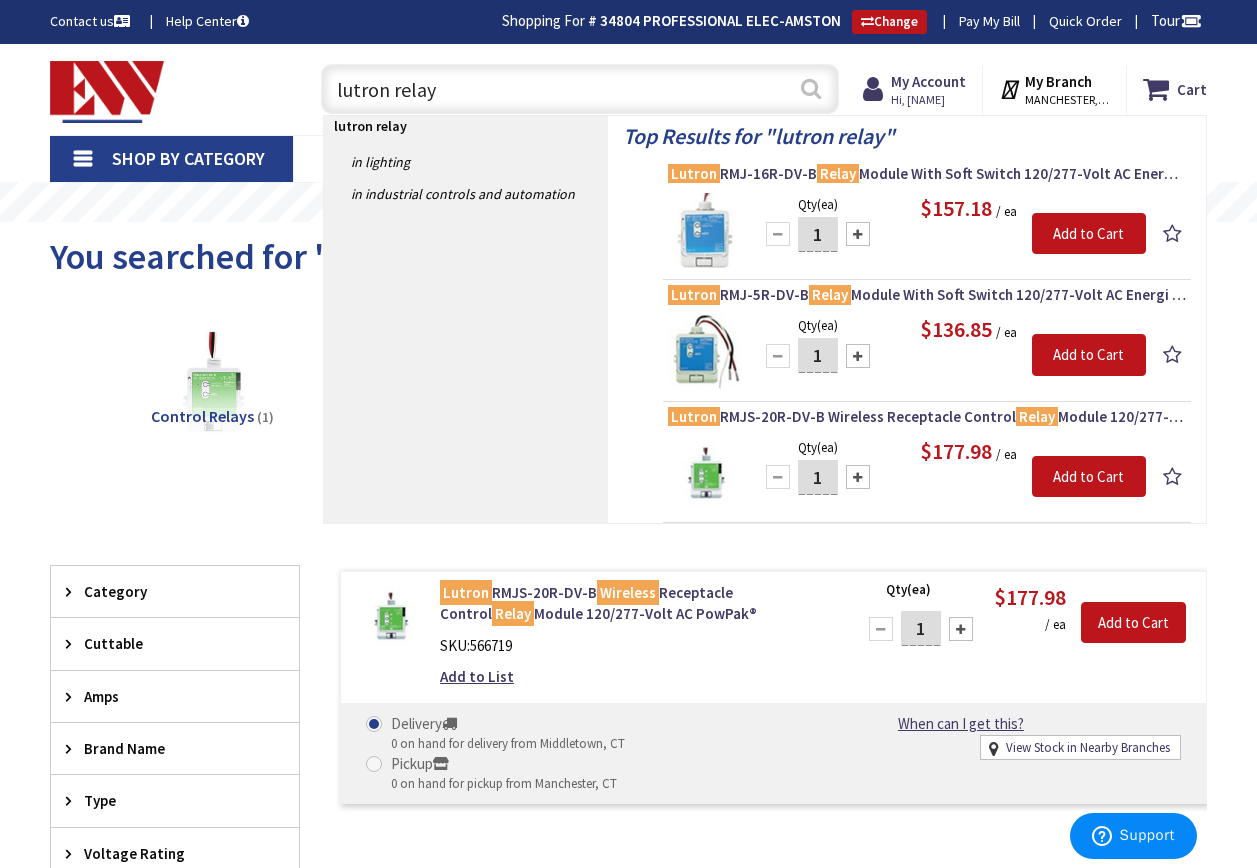 type on "lutron relay" 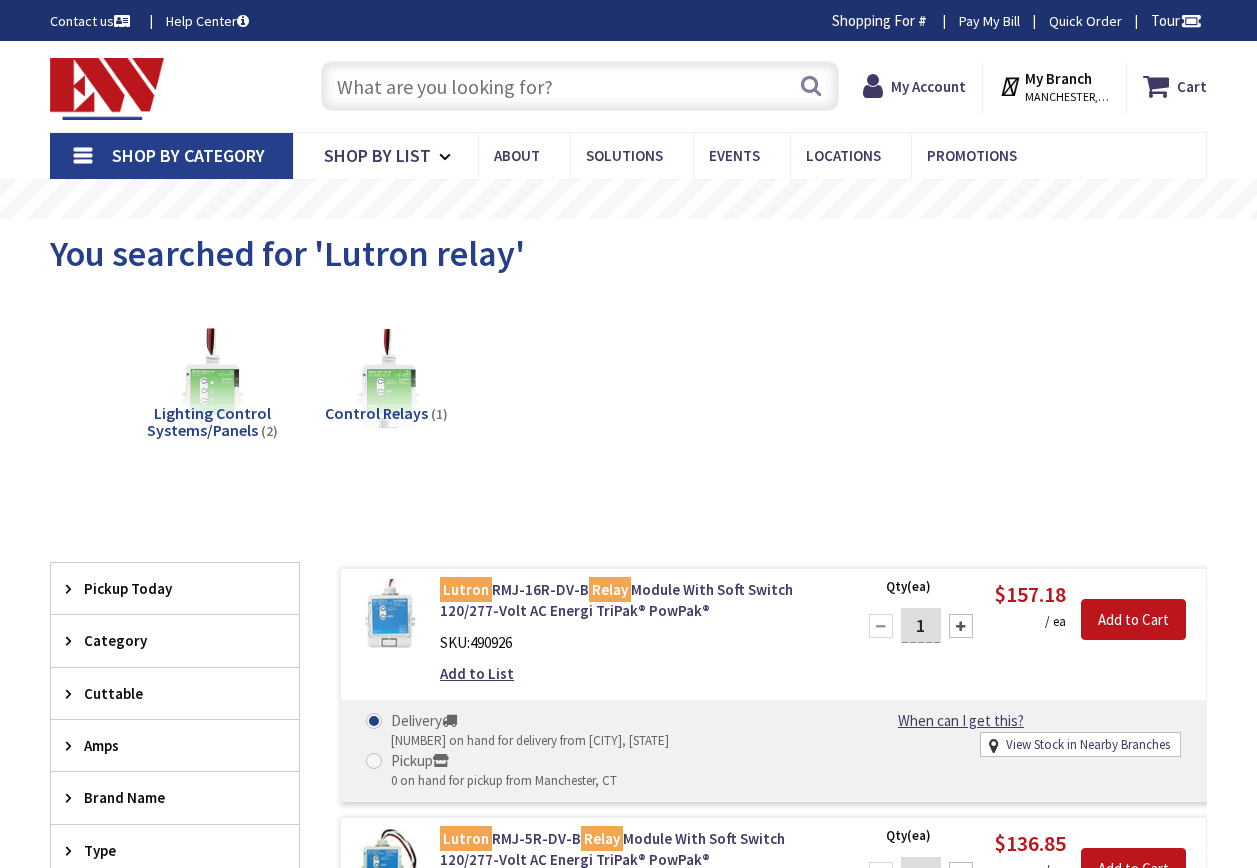 scroll, scrollTop: 0, scrollLeft: 0, axis: both 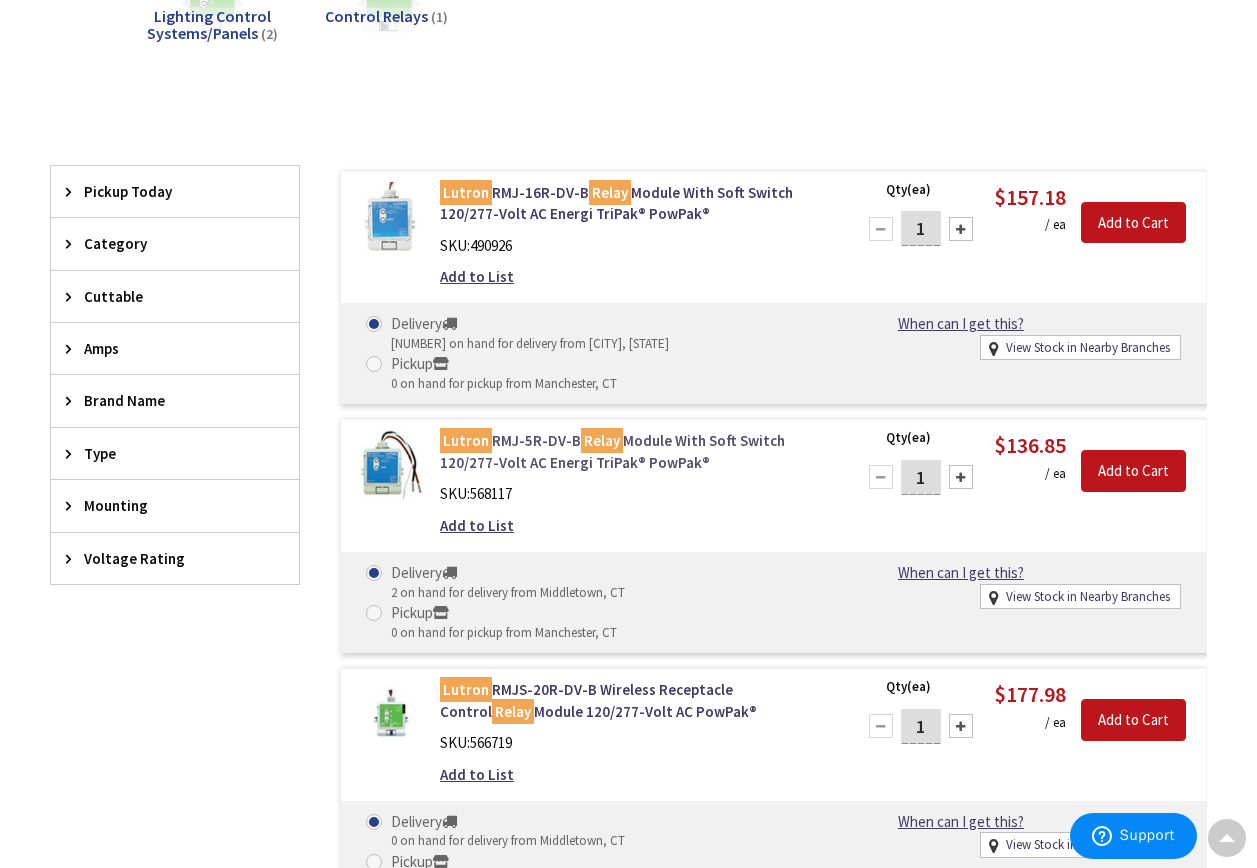 click on "Lutron  RMJ-5R-DV-B  Relay  Module With Soft Switch 120/277-Volt AC Energi TriPak® PowPak®" at bounding box center (635, 451) 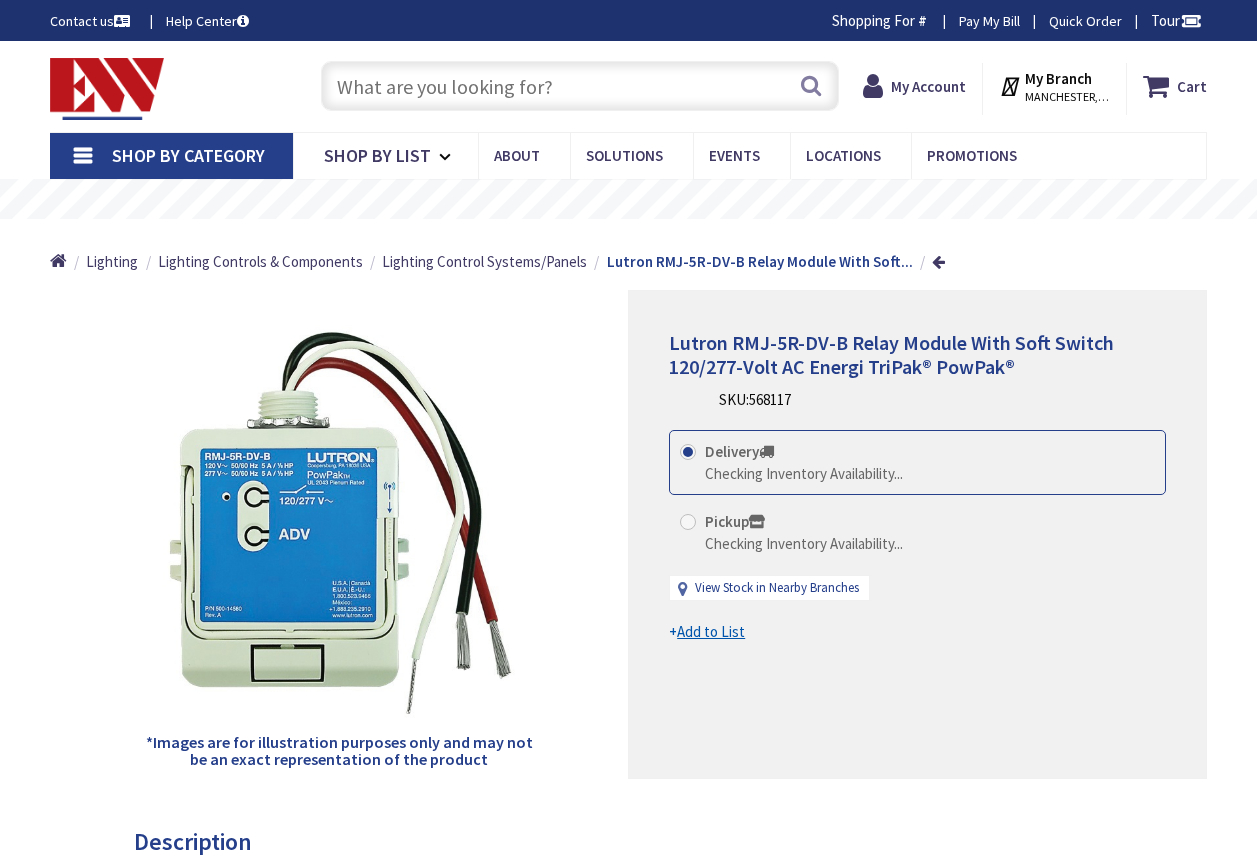 scroll, scrollTop: 0, scrollLeft: 0, axis: both 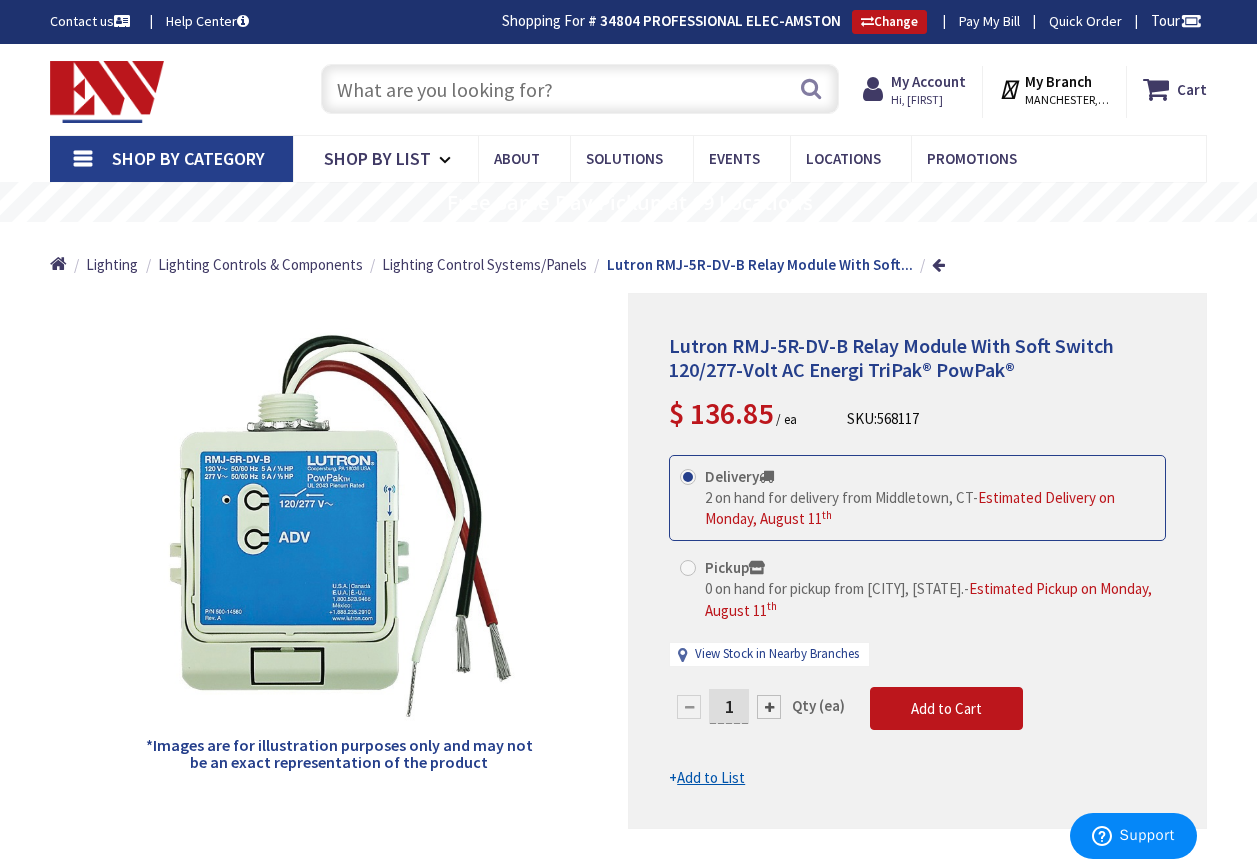 click at bounding box center [580, 89] 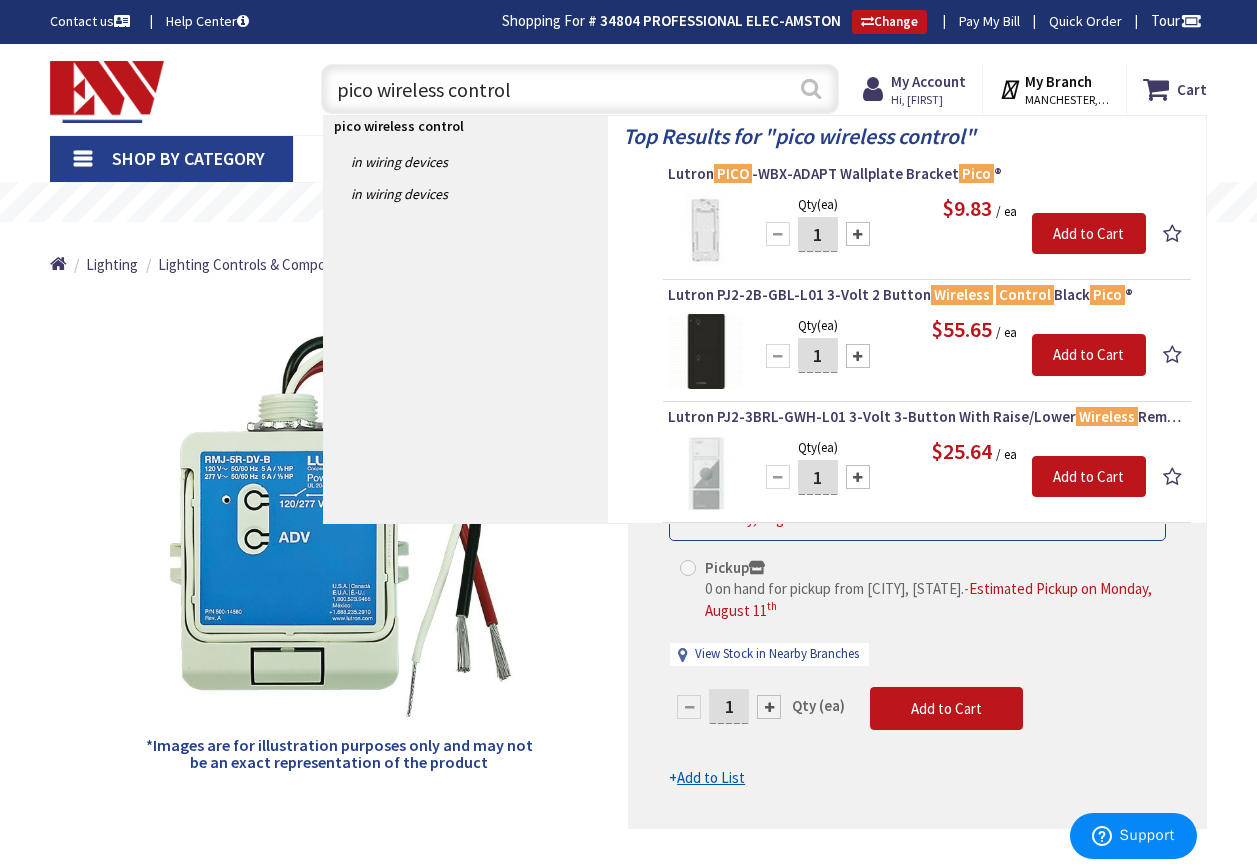 type on "pico wireless control" 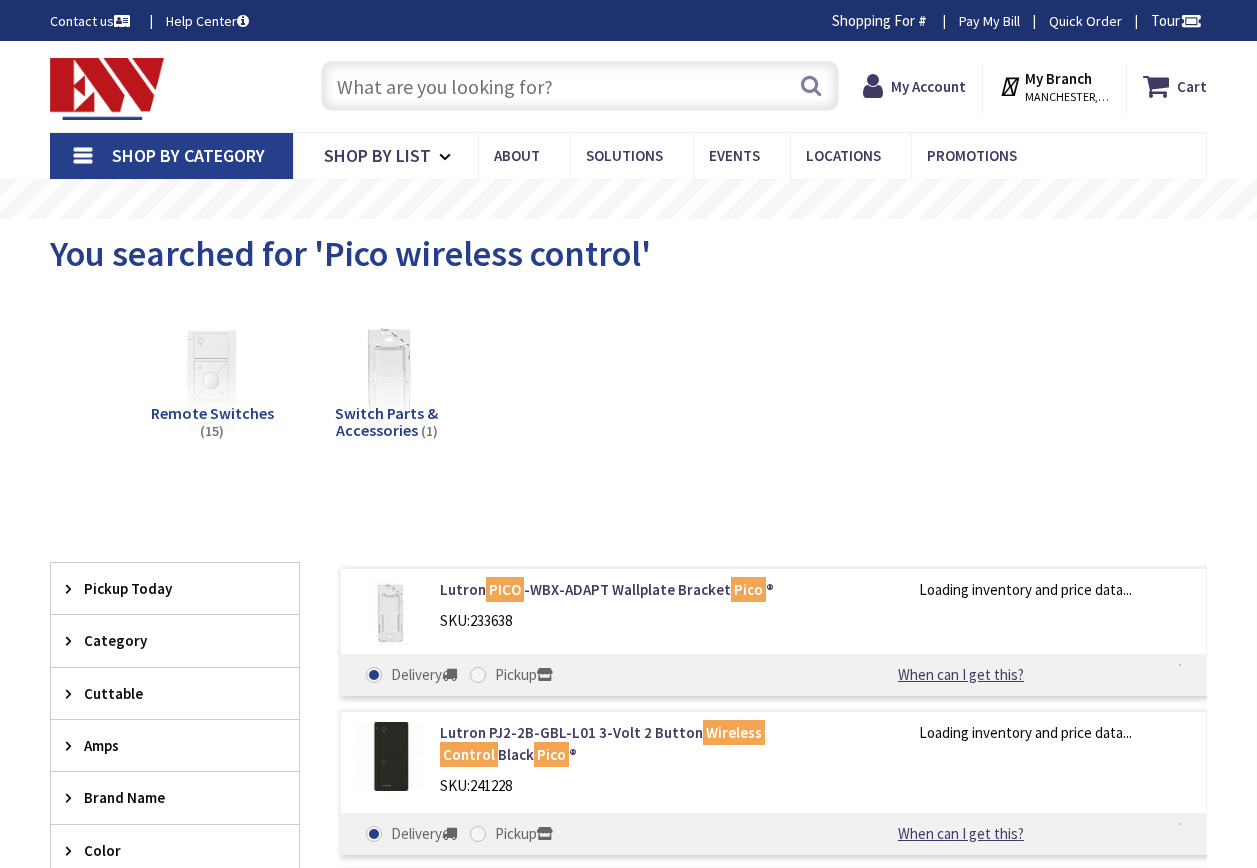 scroll, scrollTop: 0, scrollLeft: 0, axis: both 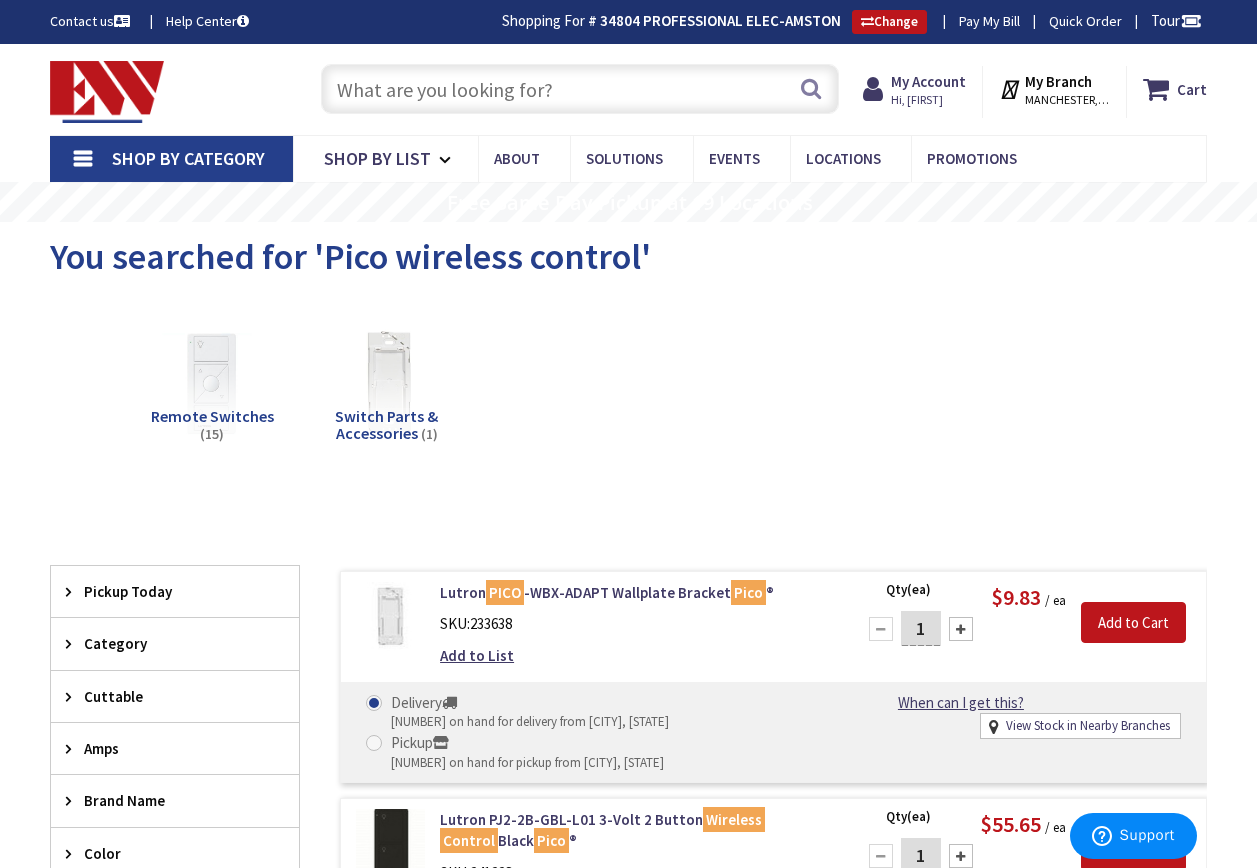 click at bounding box center (580, 89) 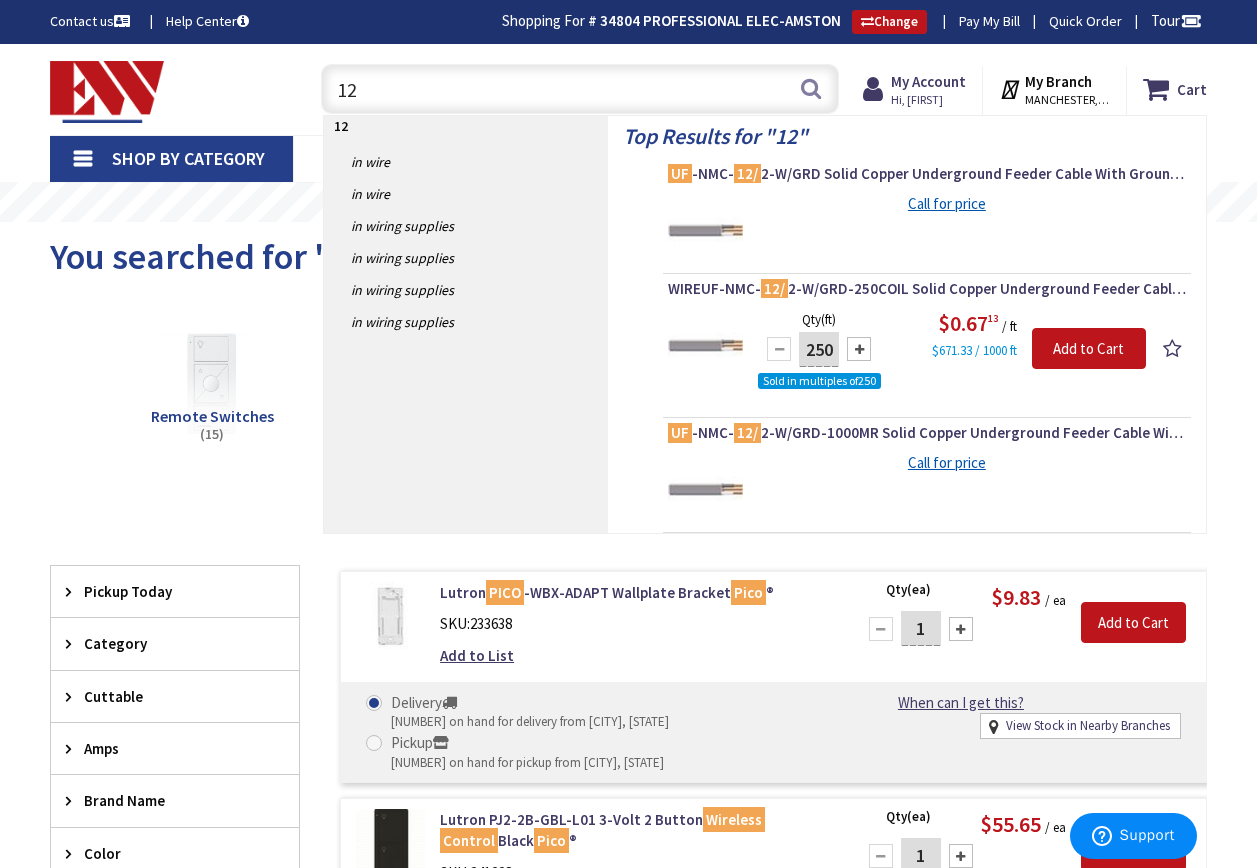 type on "1" 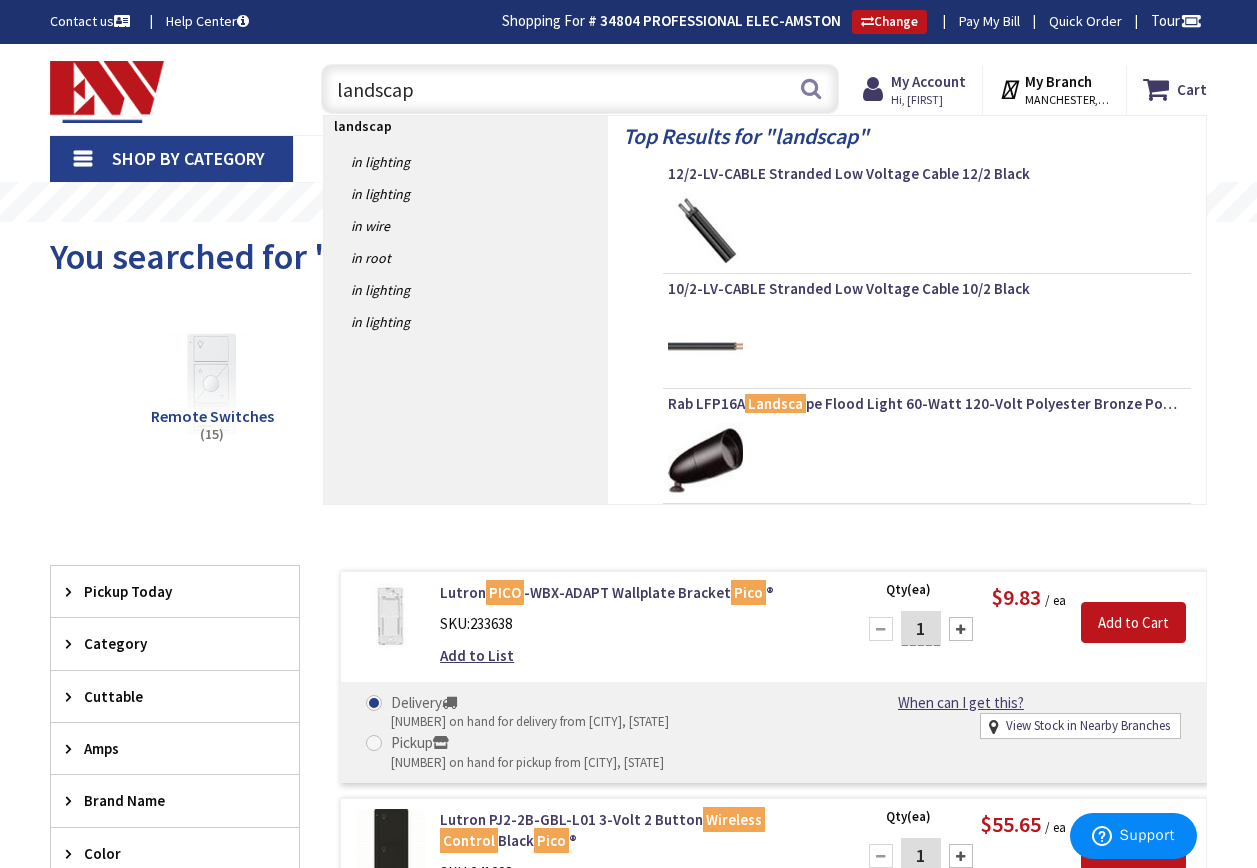 type on "landscape" 